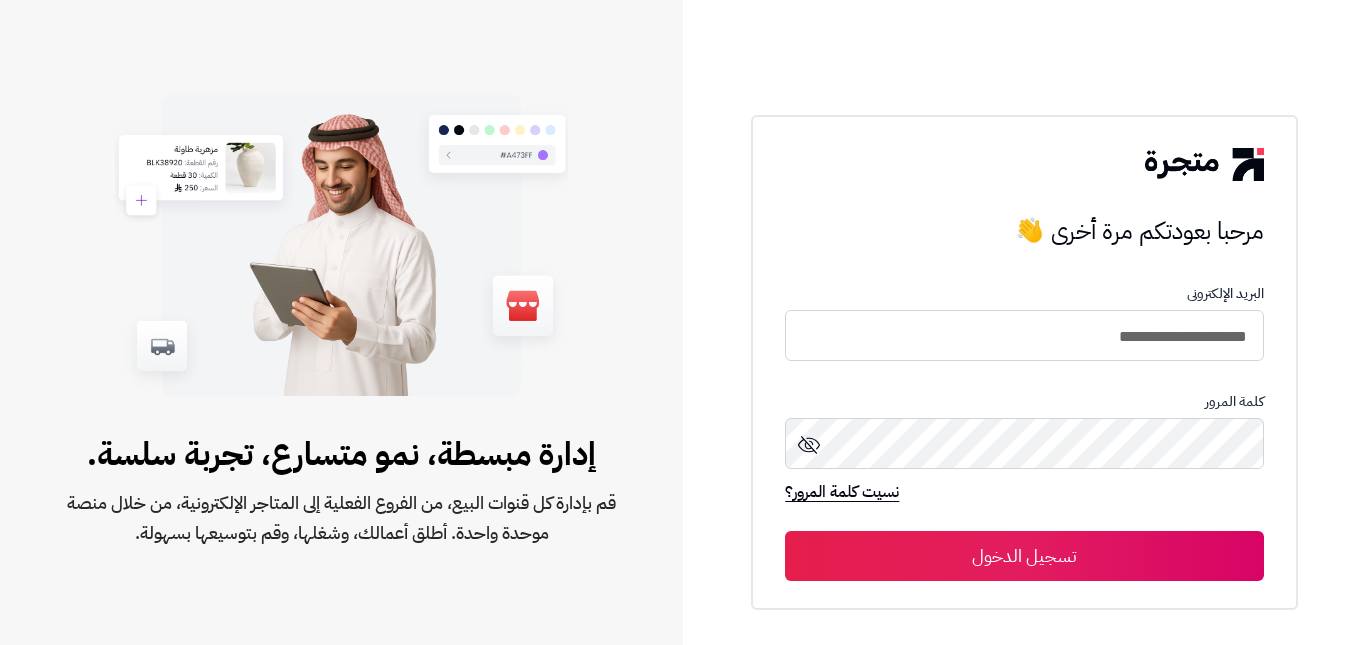 scroll, scrollTop: 0, scrollLeft: 0, axis: both 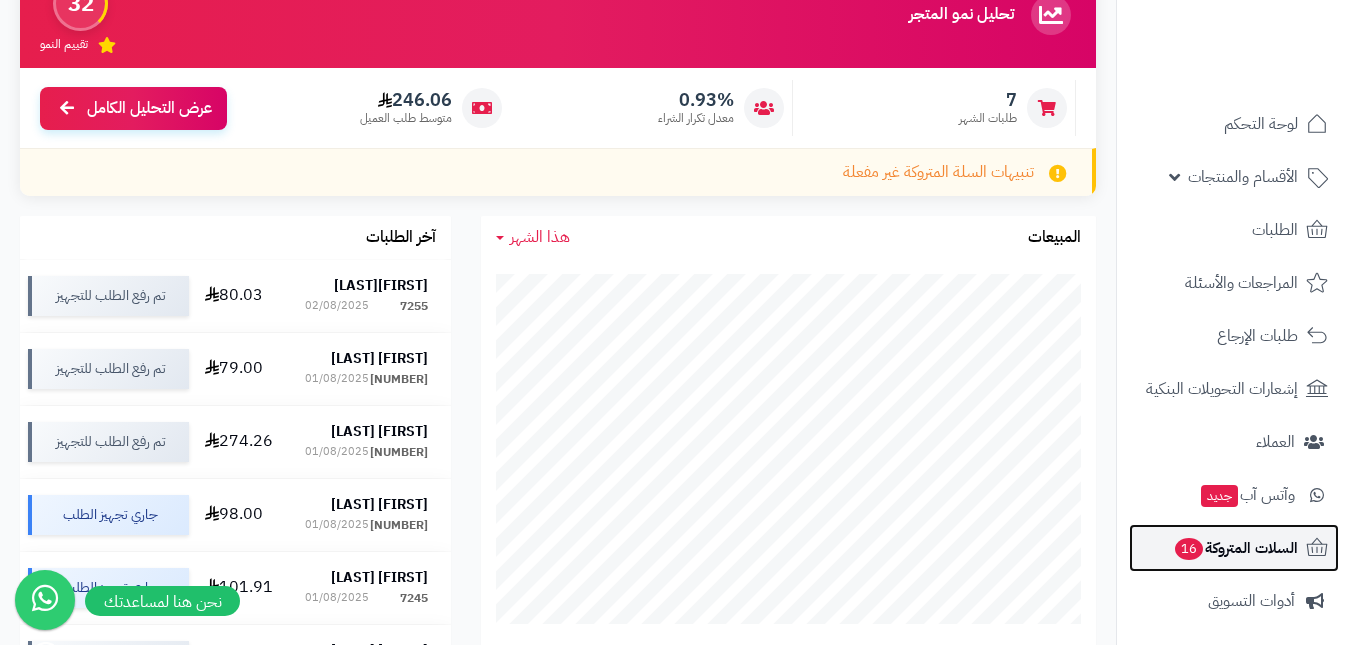 click on "السلات المتروكة  16" at bounding box center (1235, 548) 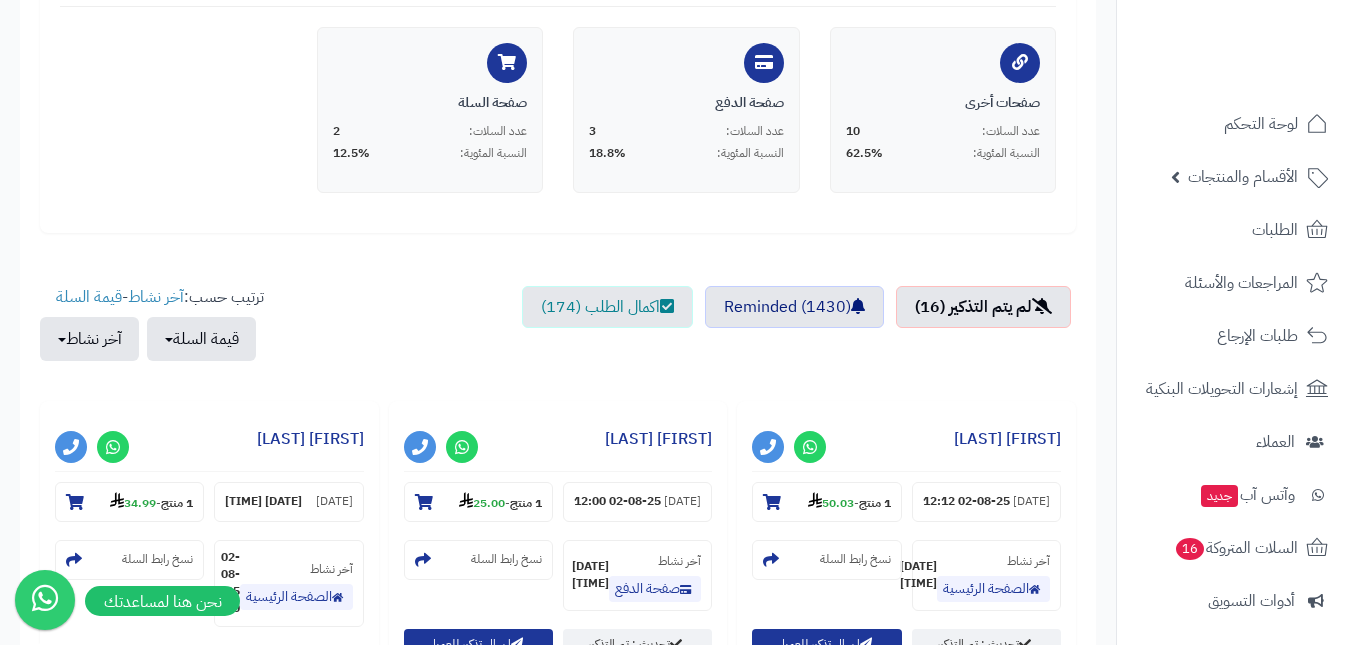 scroll, scrollTop: 600, scrollLeft: 0, axis: vertical 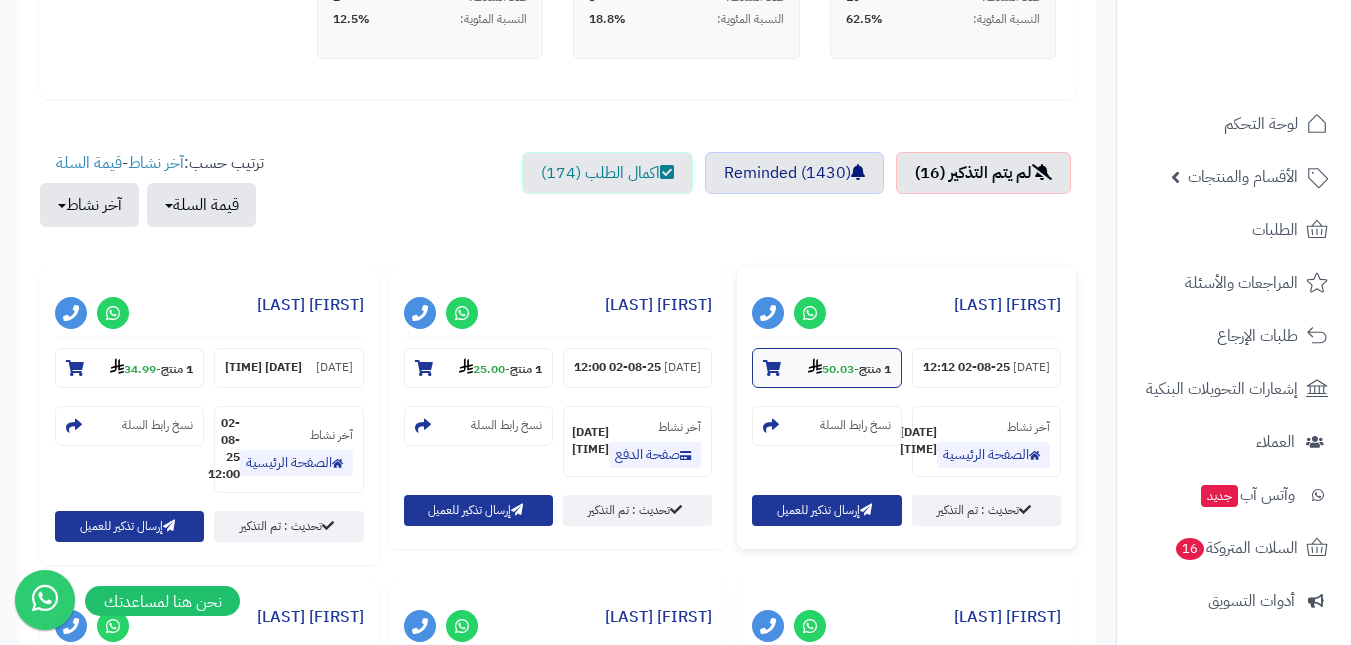 click on "1 منتج
-
50.03" at bounding box center (826, 368) 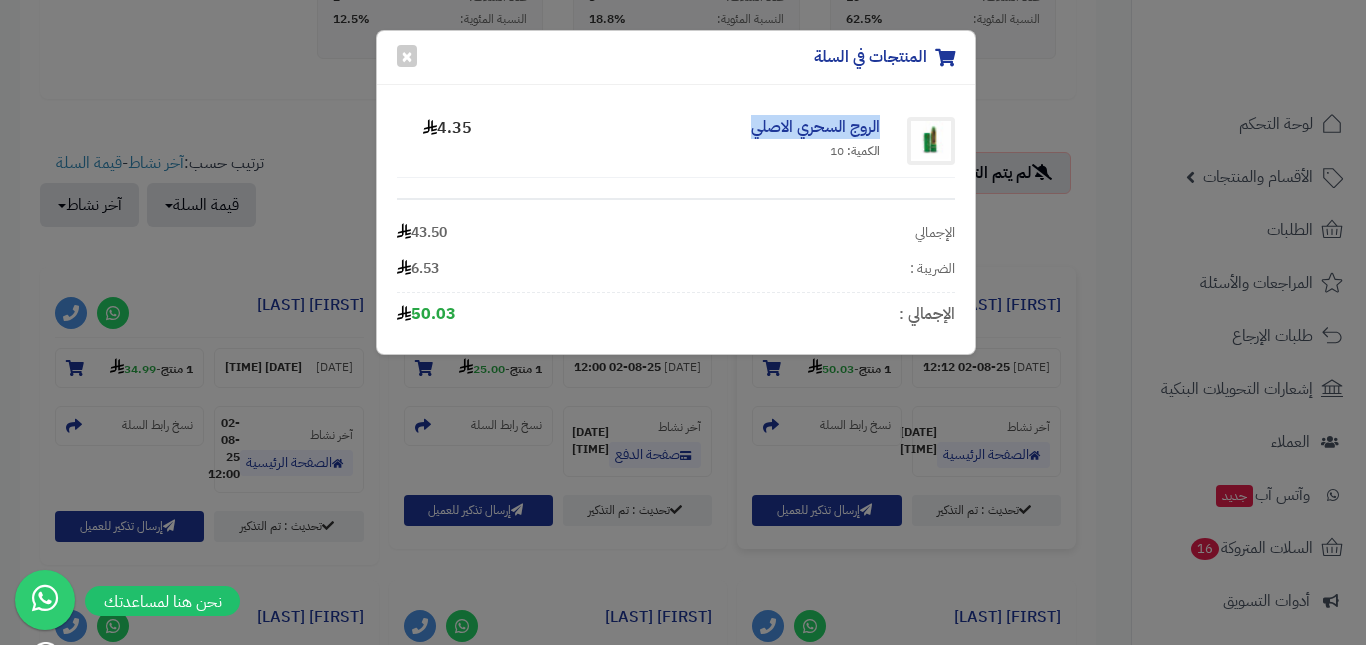 drag, startPoint x: 883, startPoint y: 122, endPoint x: 701, endPoint y: 121, distance: 182.00275 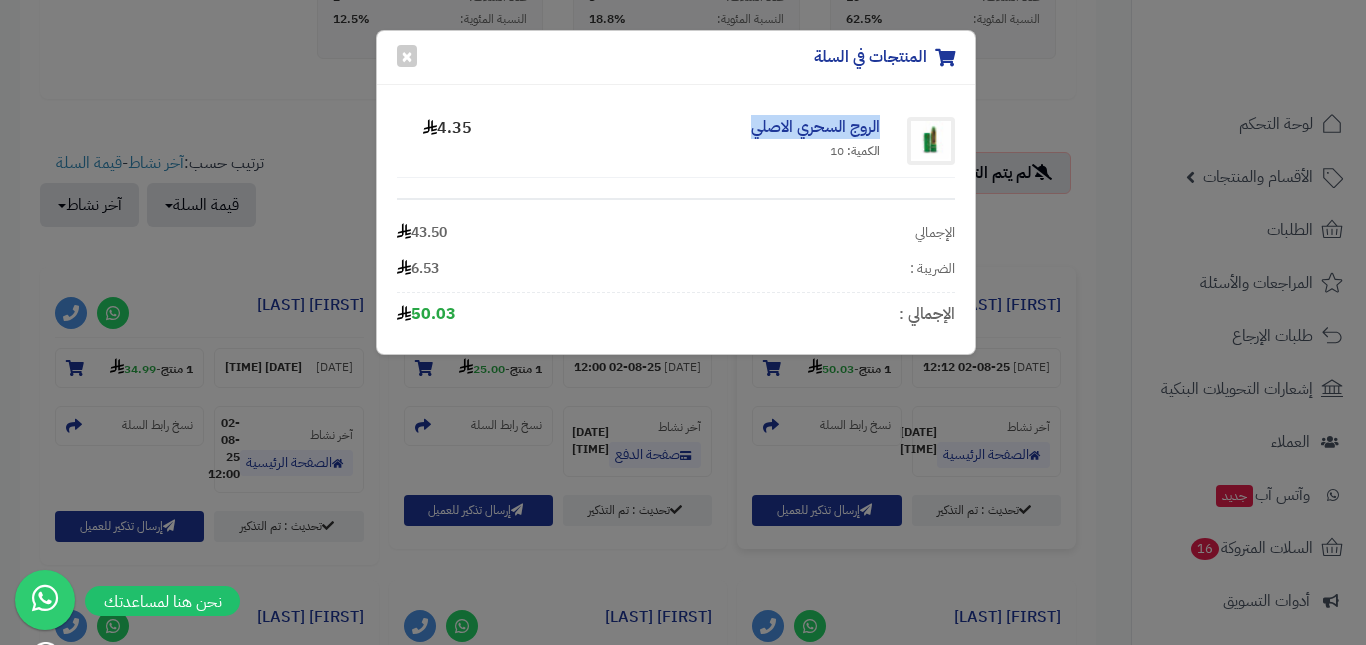 click on "الروج السحري الاصلي
الكمية:
10" at bounding box center [686, 141] 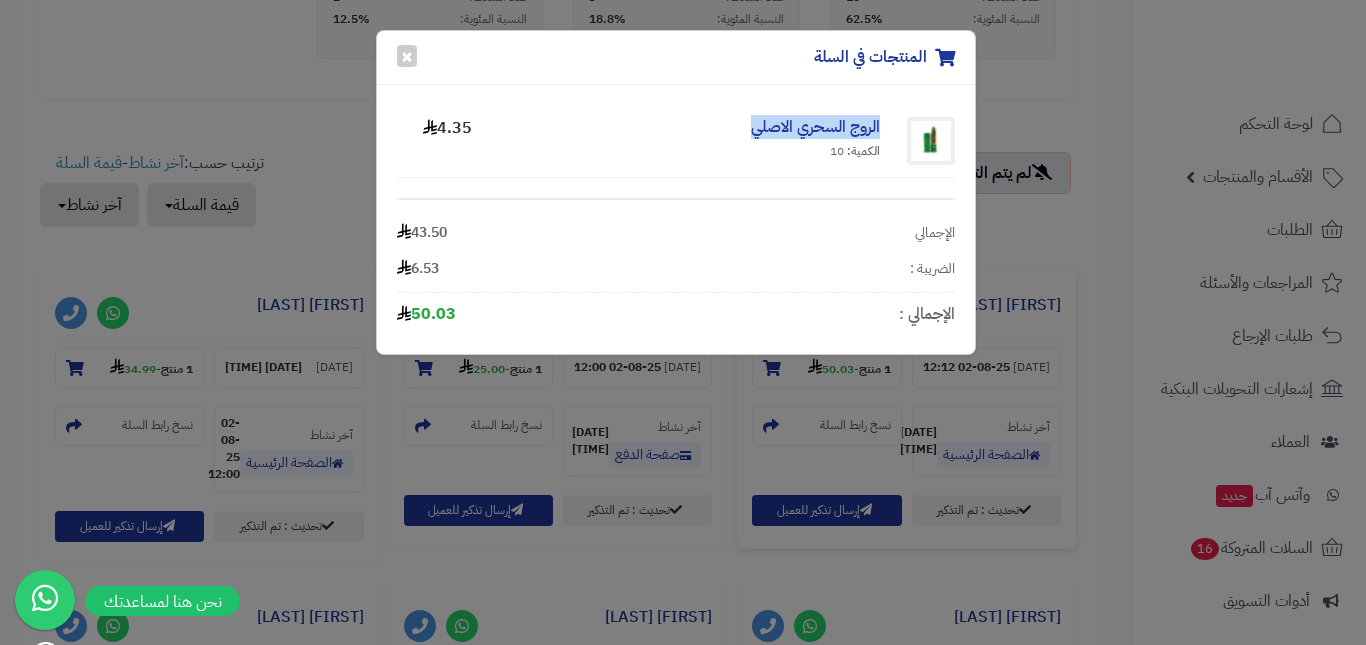 copy on "الروج السحري الاصلي" 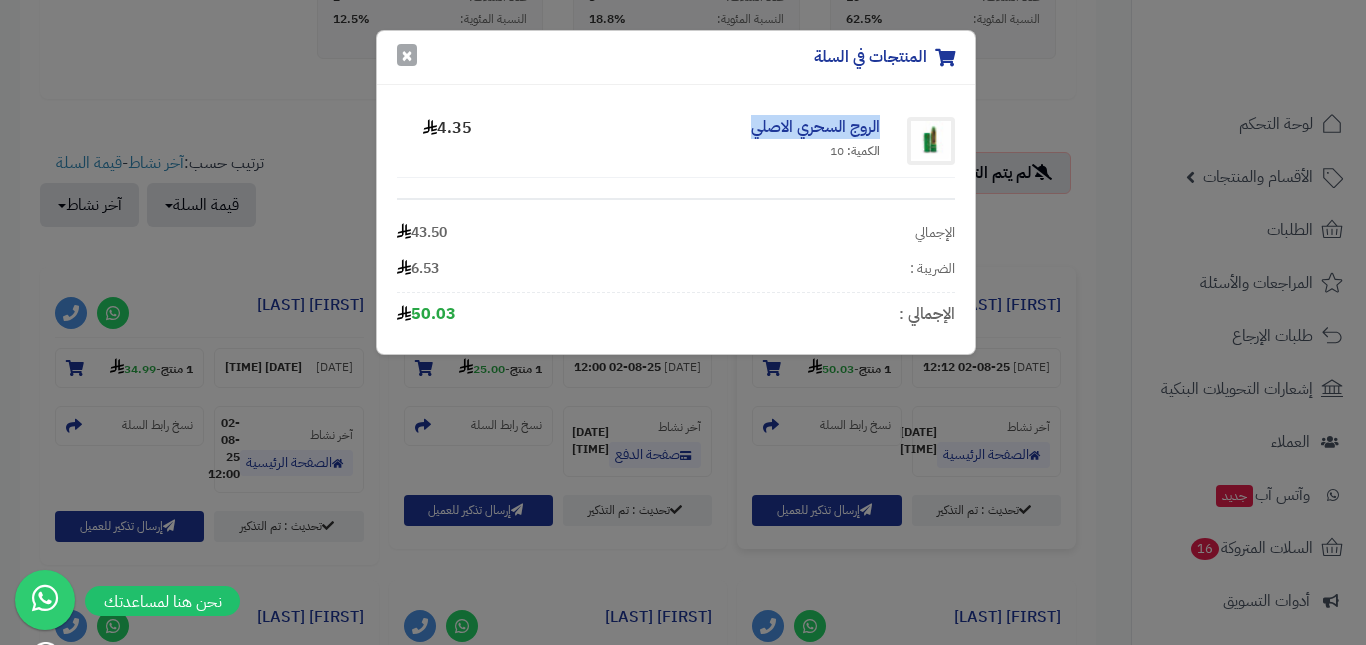 click on "×" at bounding box center (407, 55) 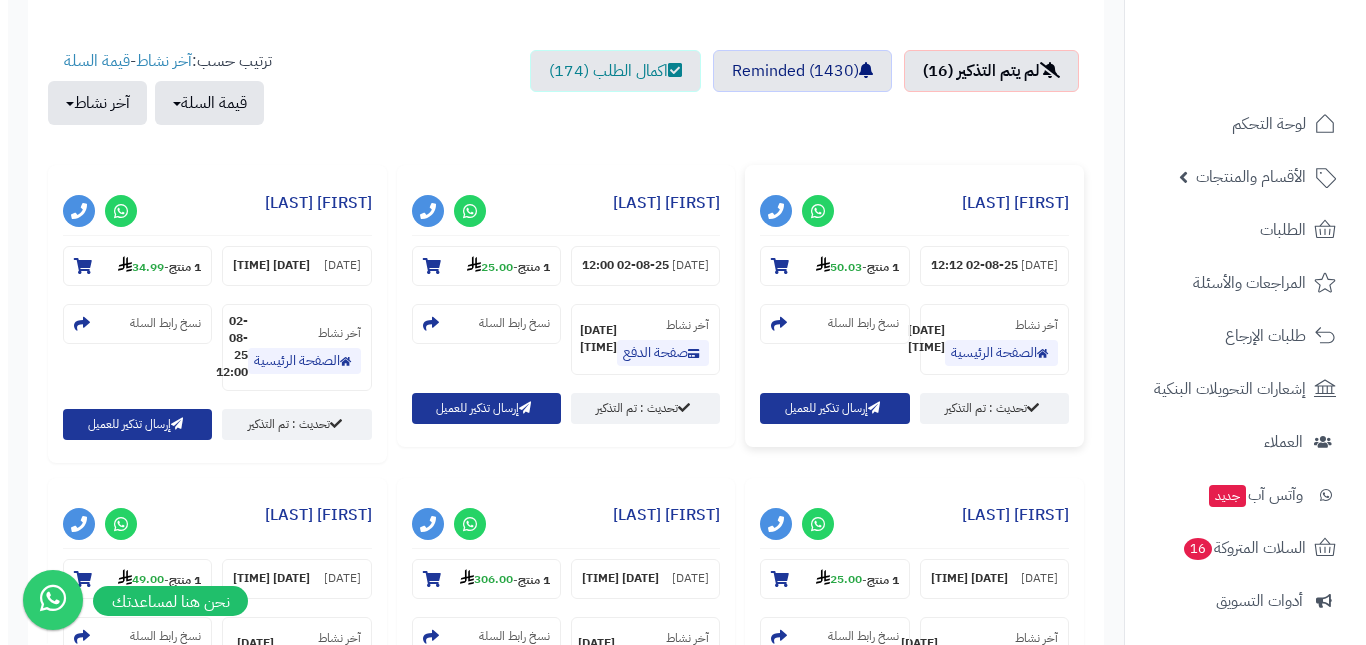 scroll, scrollTop: 700, scrollLeft: 0, axis: vertical 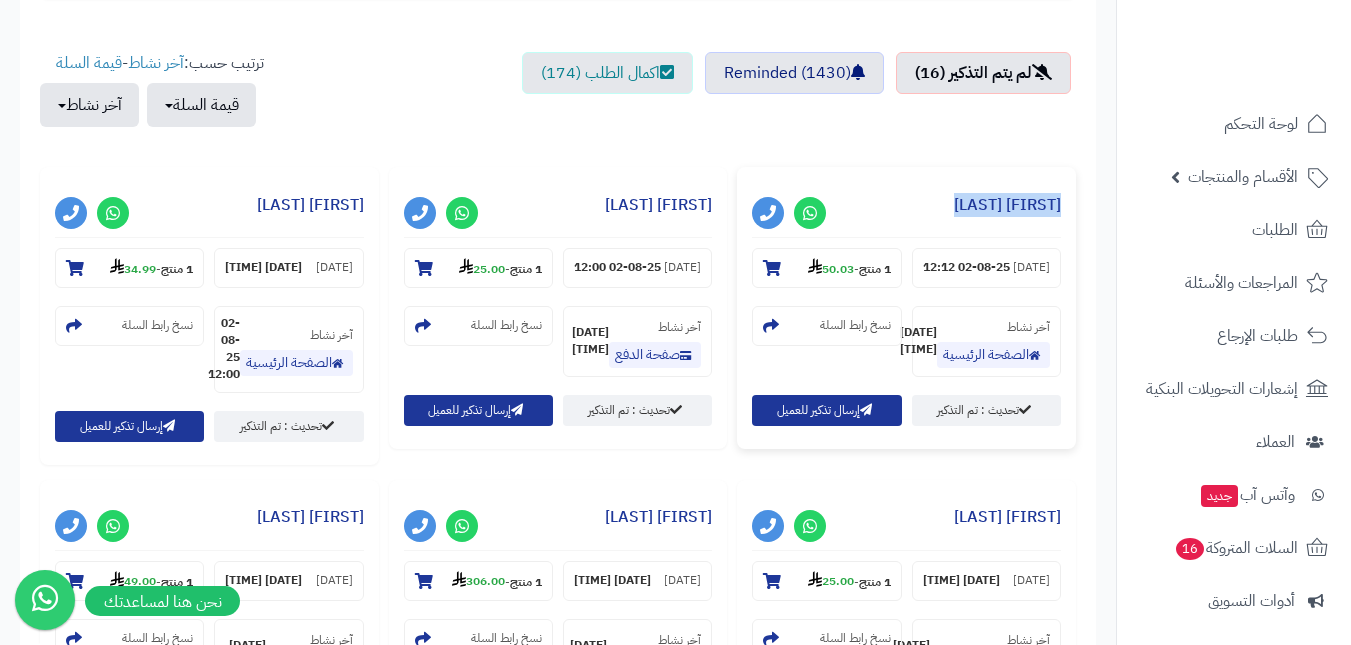 drag, startPoint x: 941, startPoint y: 203, endPoint x: 1068, endPoint y: 192, distance: 127.47549 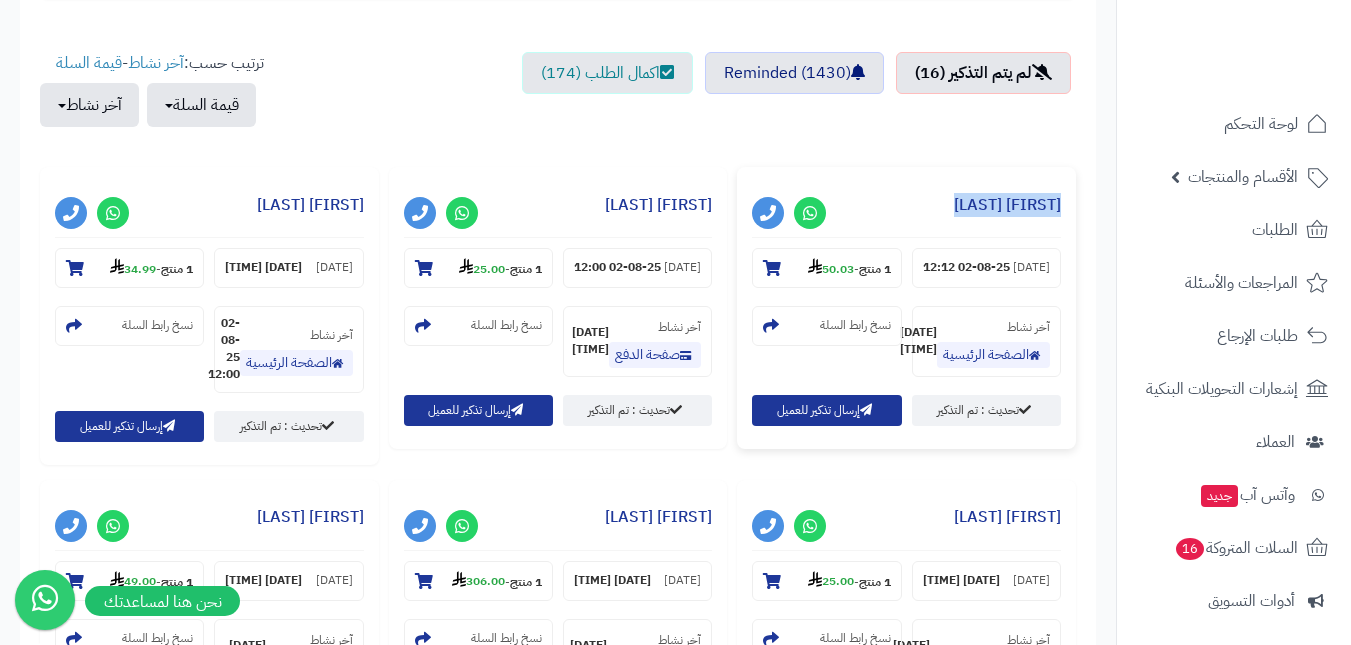 click on "**********" at bounding box center (906, 308) 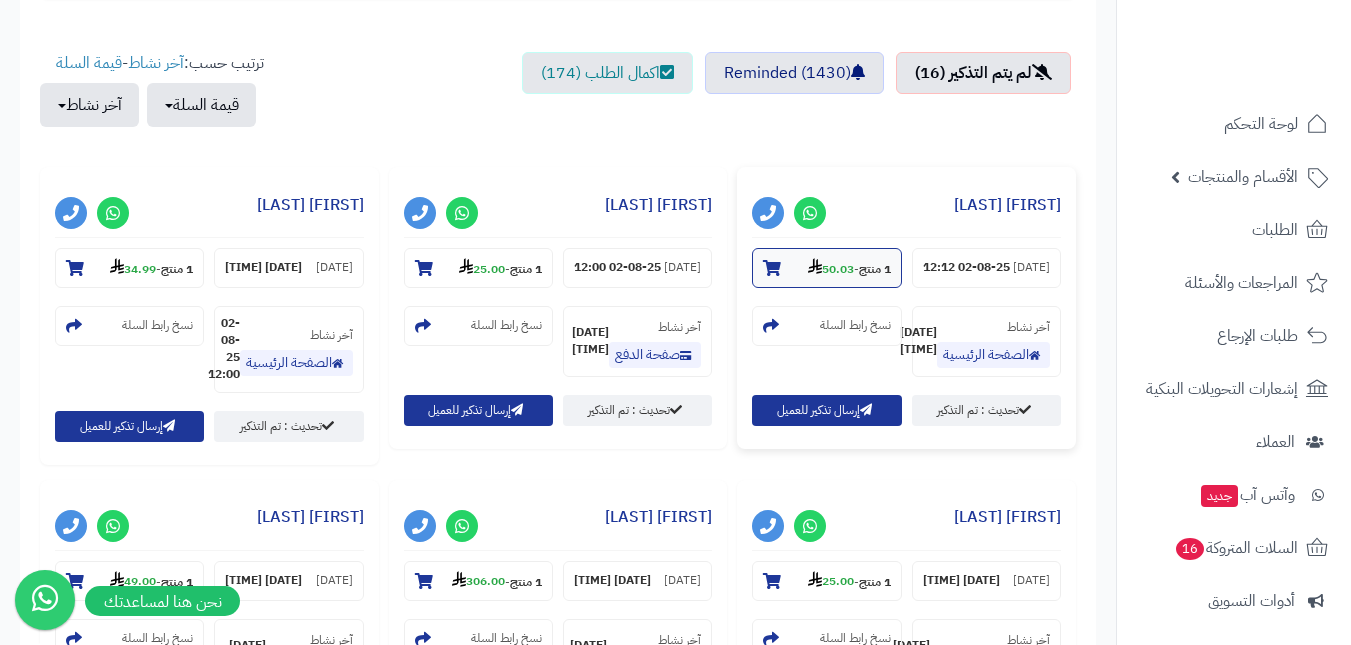click on "50.03" at bounding box center (831, 269) 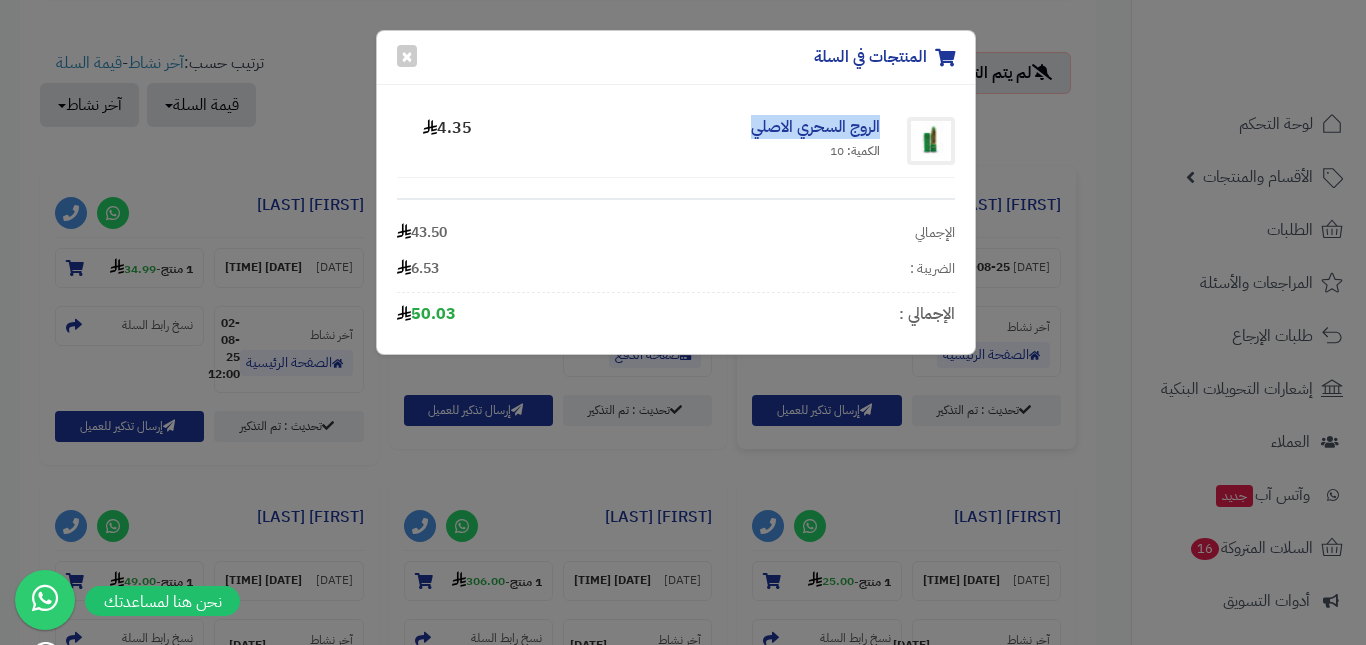 drag, startPoint x: 886, startPoint y: 124, endPoint x: 725, endPoint y: 124, distance: 161 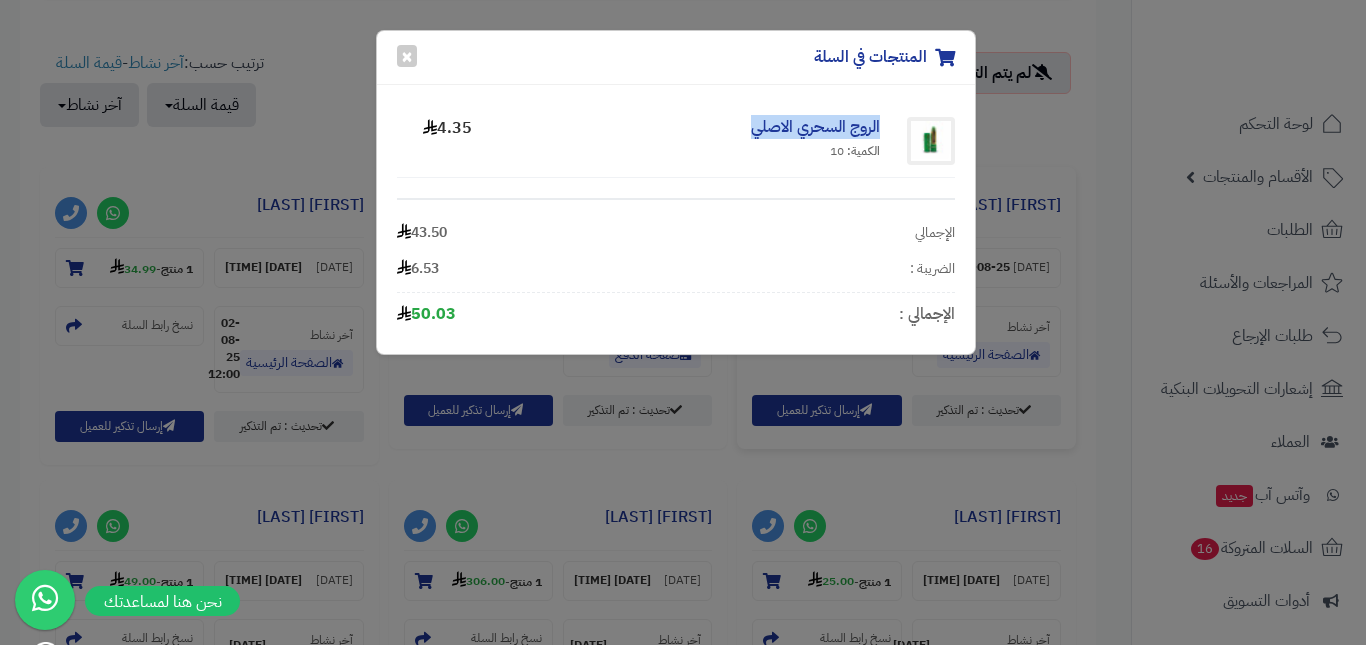 click on "الروج السحري الاصلي
الكمية:
10" at bounding box center (686, 141) 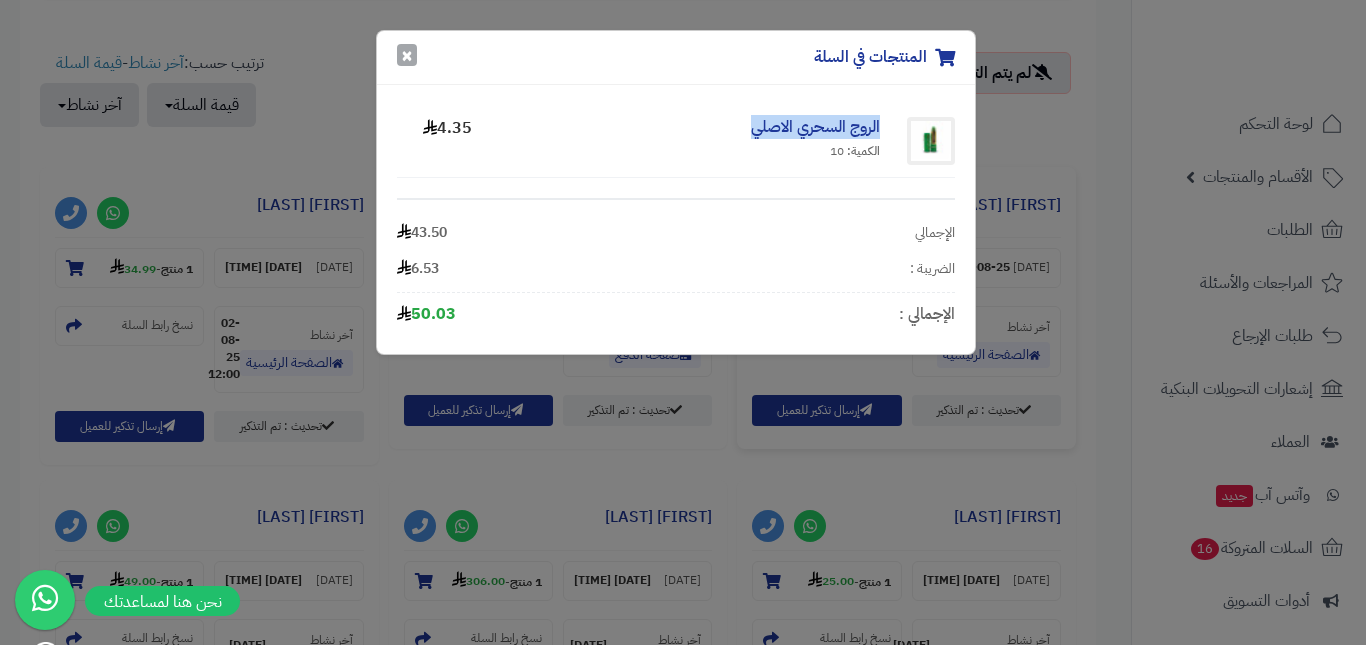 click on "×" at bounding box center (407, 55) 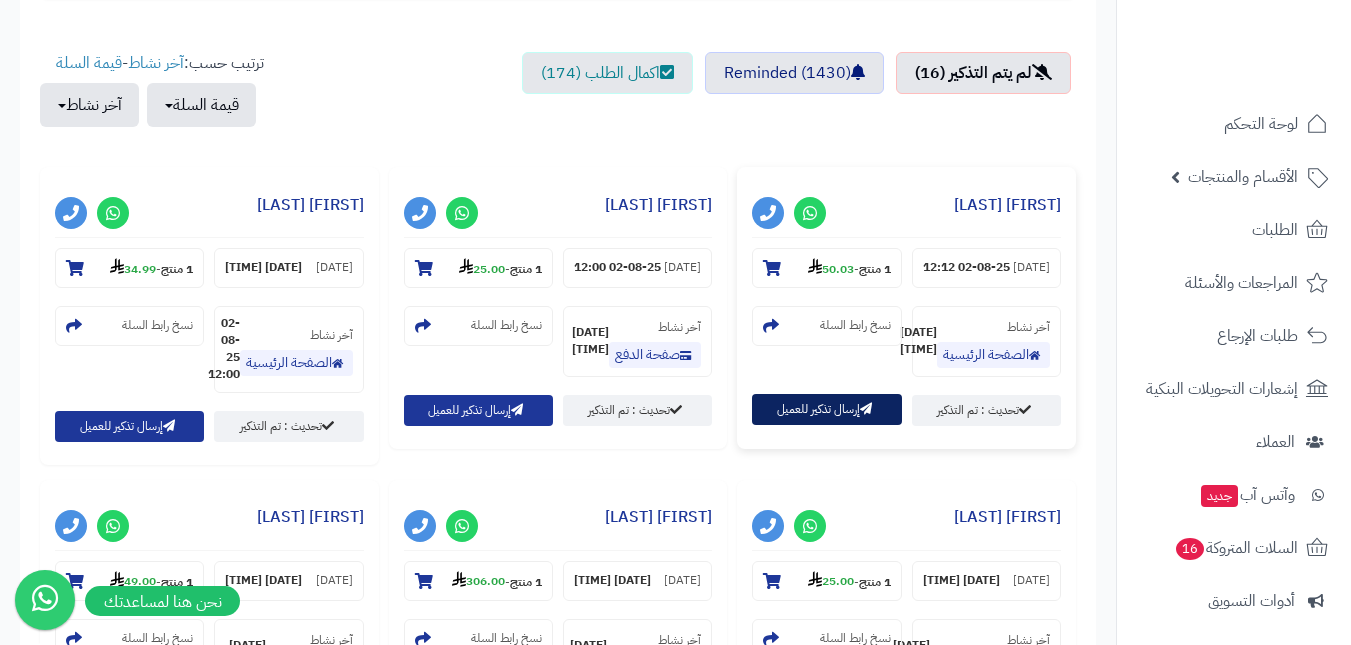 click on "إرسال تذكير للعميل" at bounding box center [826, 409] 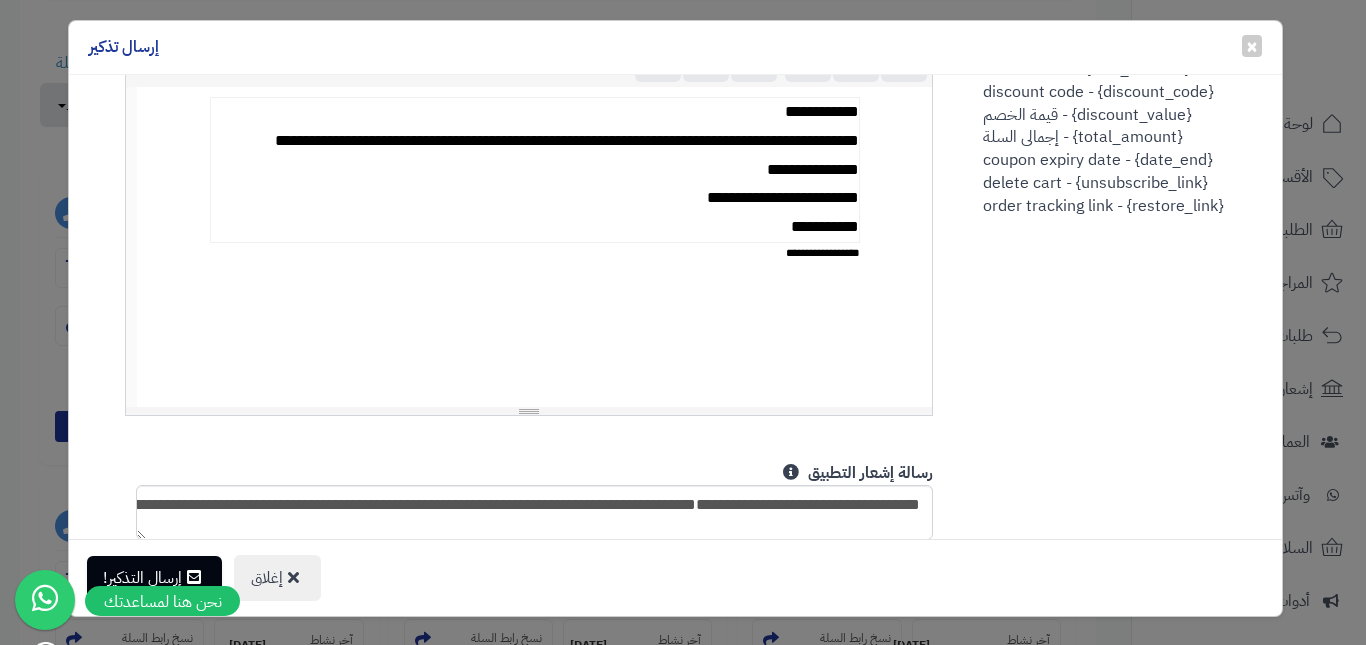 click on "**********" at bounding box center (534, 170) 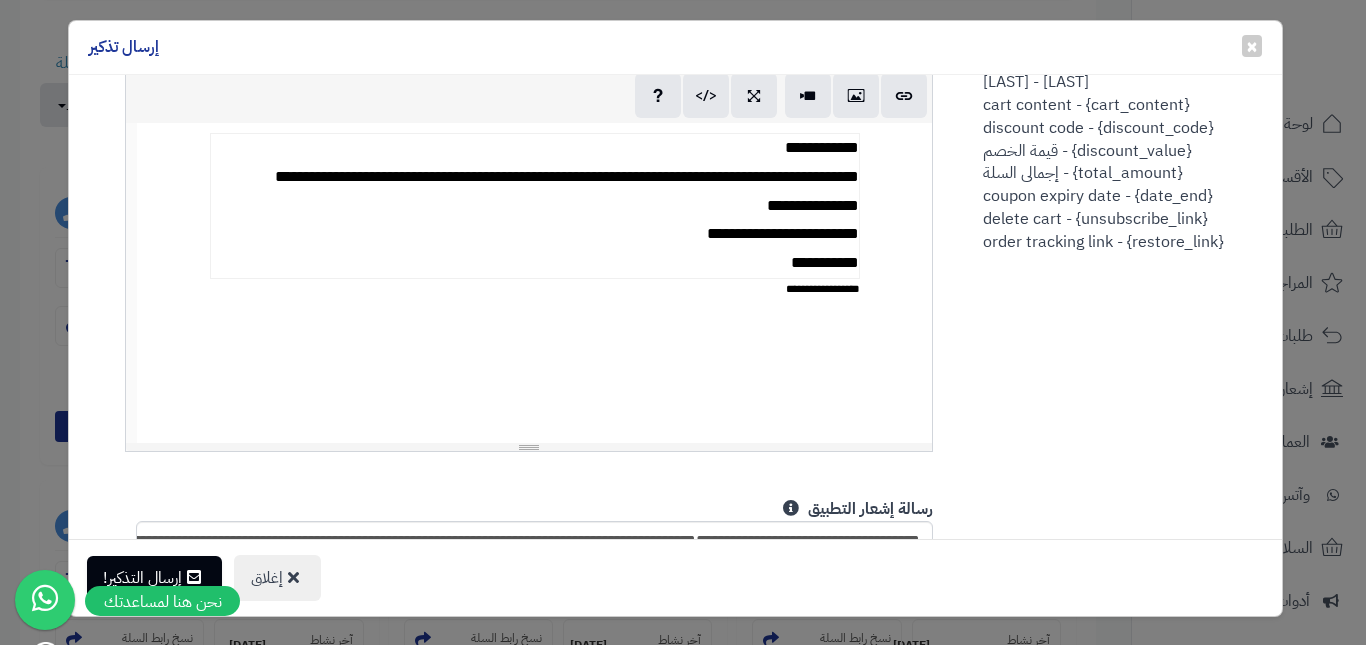 scroll, scrollTop: 800, scrollLeft: 0, axis: vertical 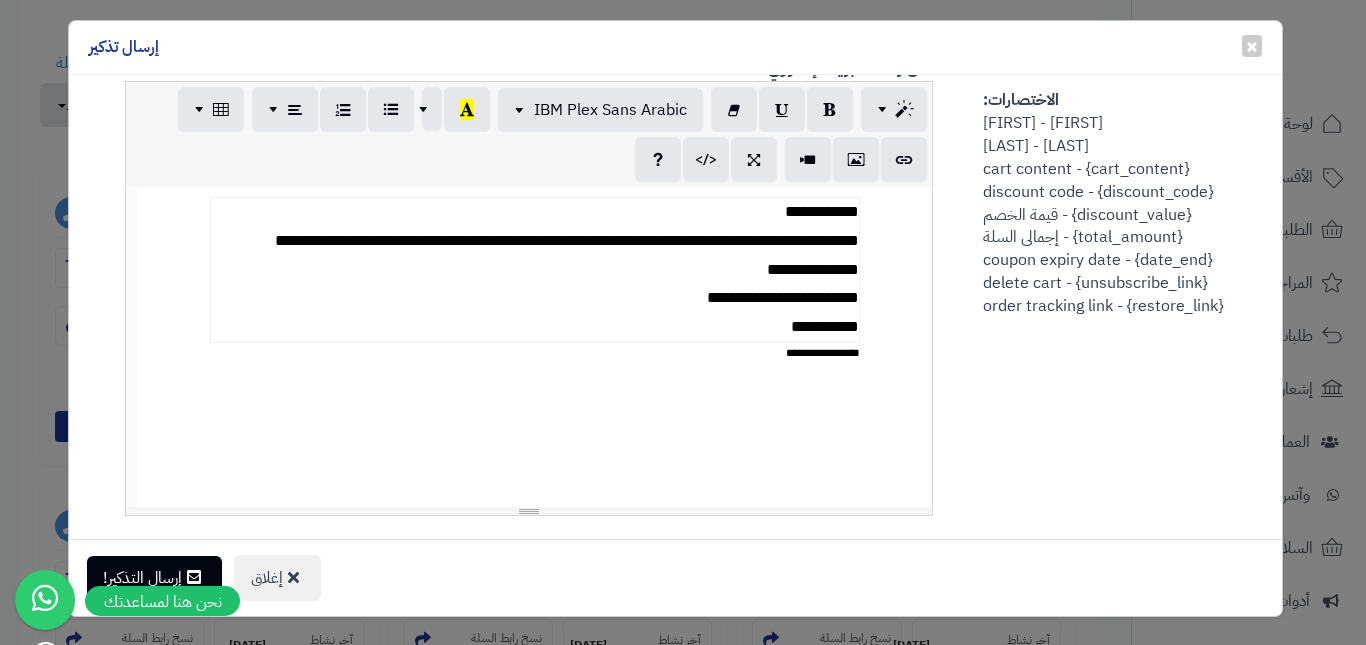drag, startPoint x: 773, startPoint y: 309, endPoint x: 773, endPoint y: 329, distance: 20 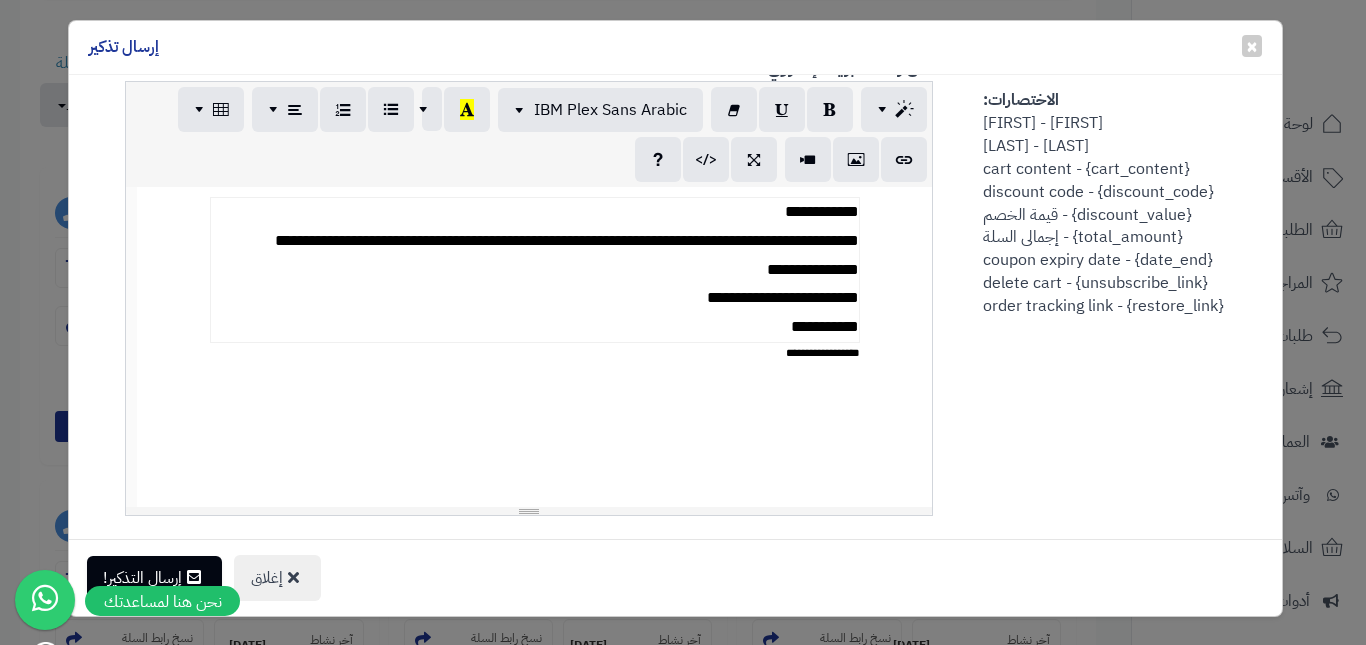 type 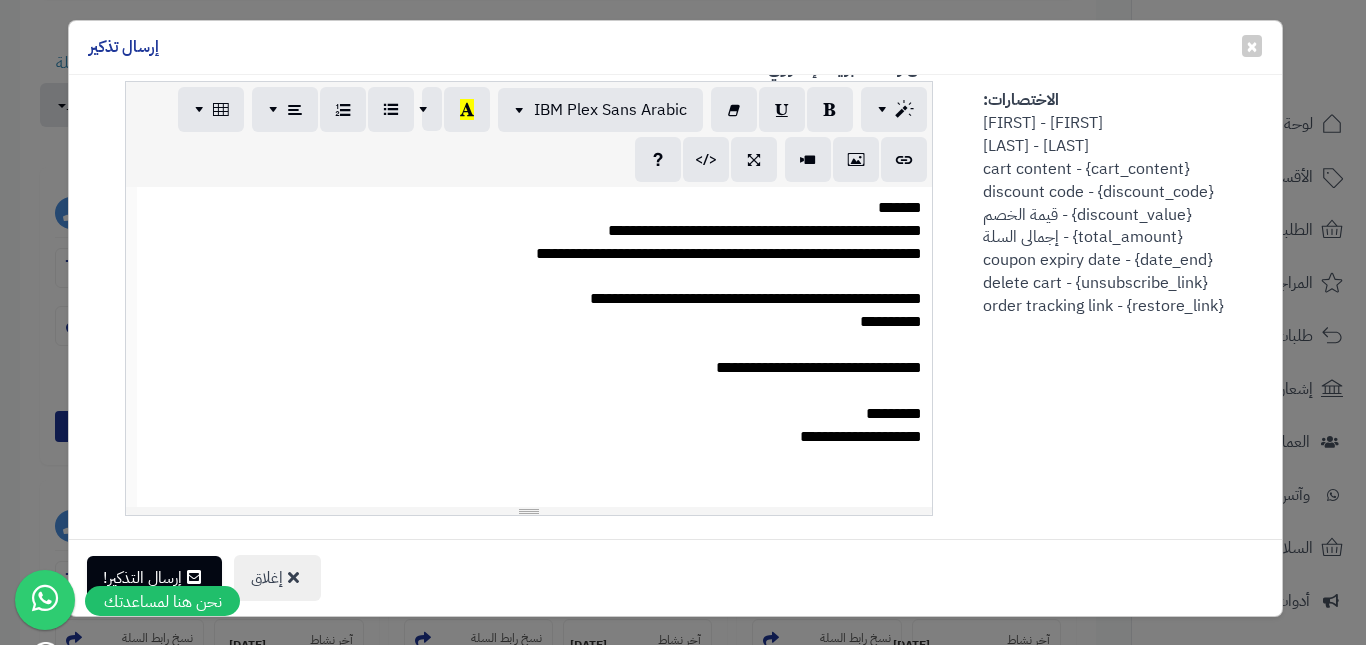 click on "*******" at bounding box center (535, 208) 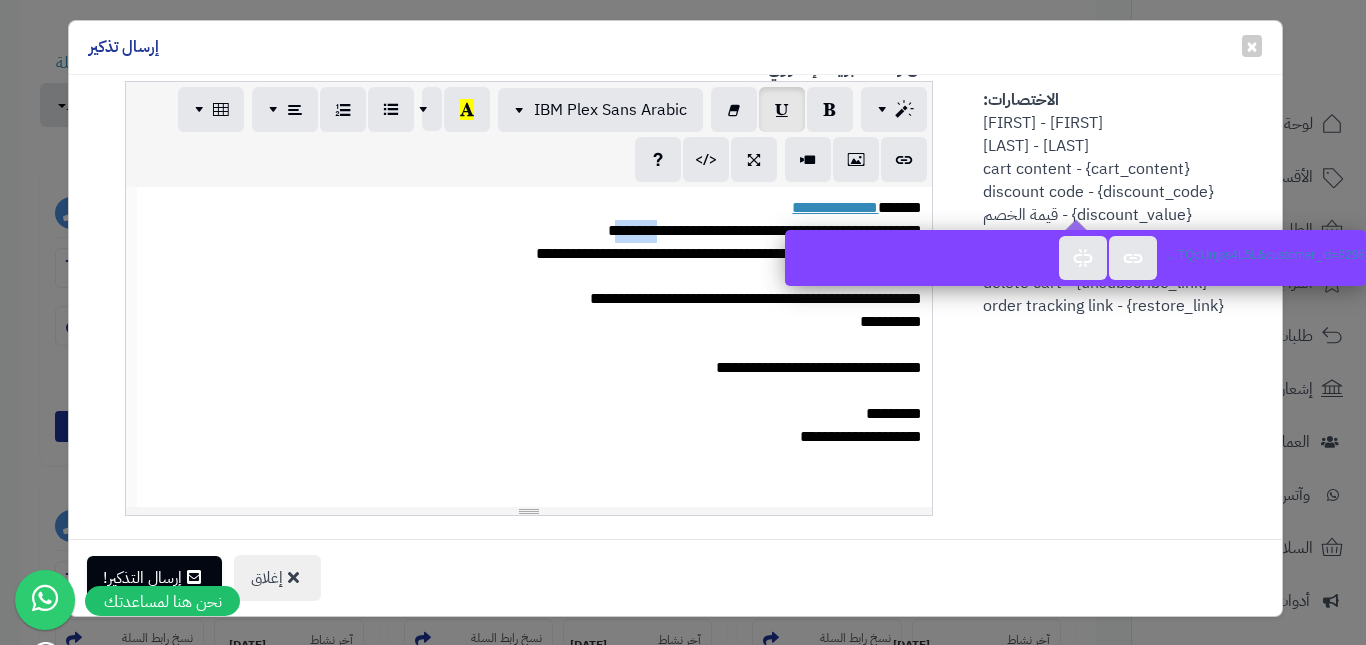 drag, startPoint x: 595, startPoint y: 221, endPoint x: 584, endPoint y: 220, distance: 11.045361 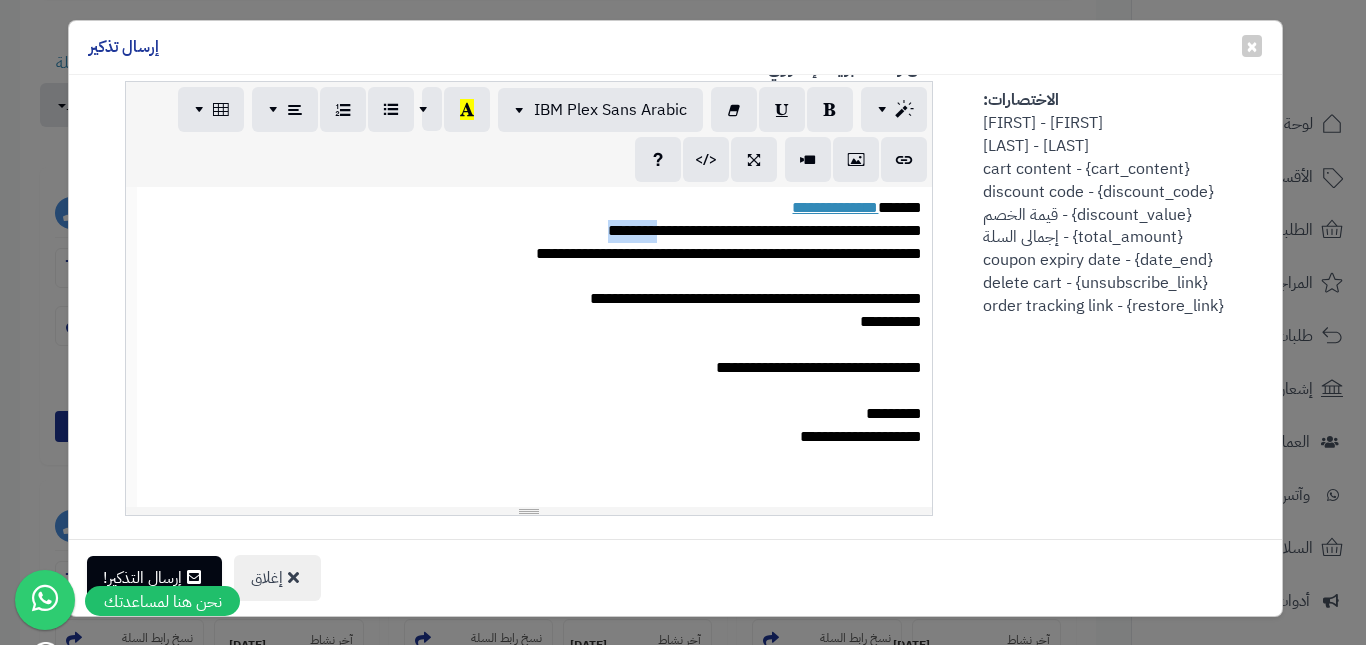 click on "**********" at bounding box center (535, 231) 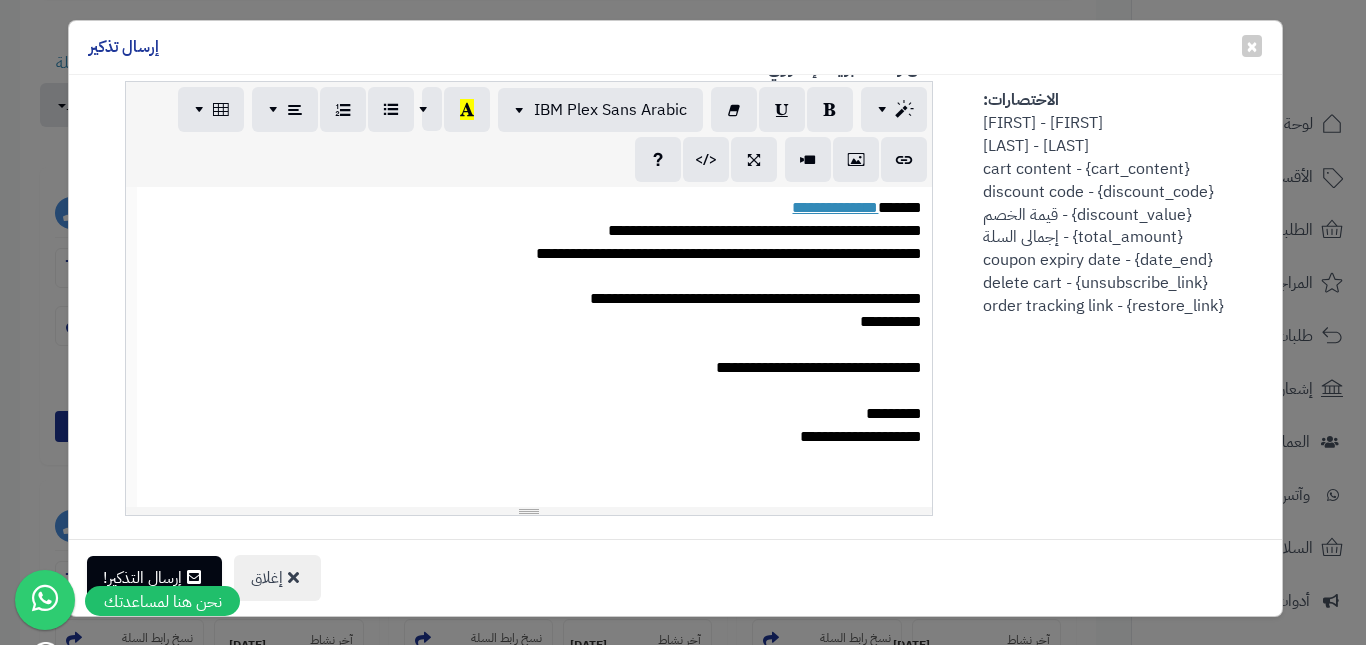 click on "**********" at bounding box center [535, 231] 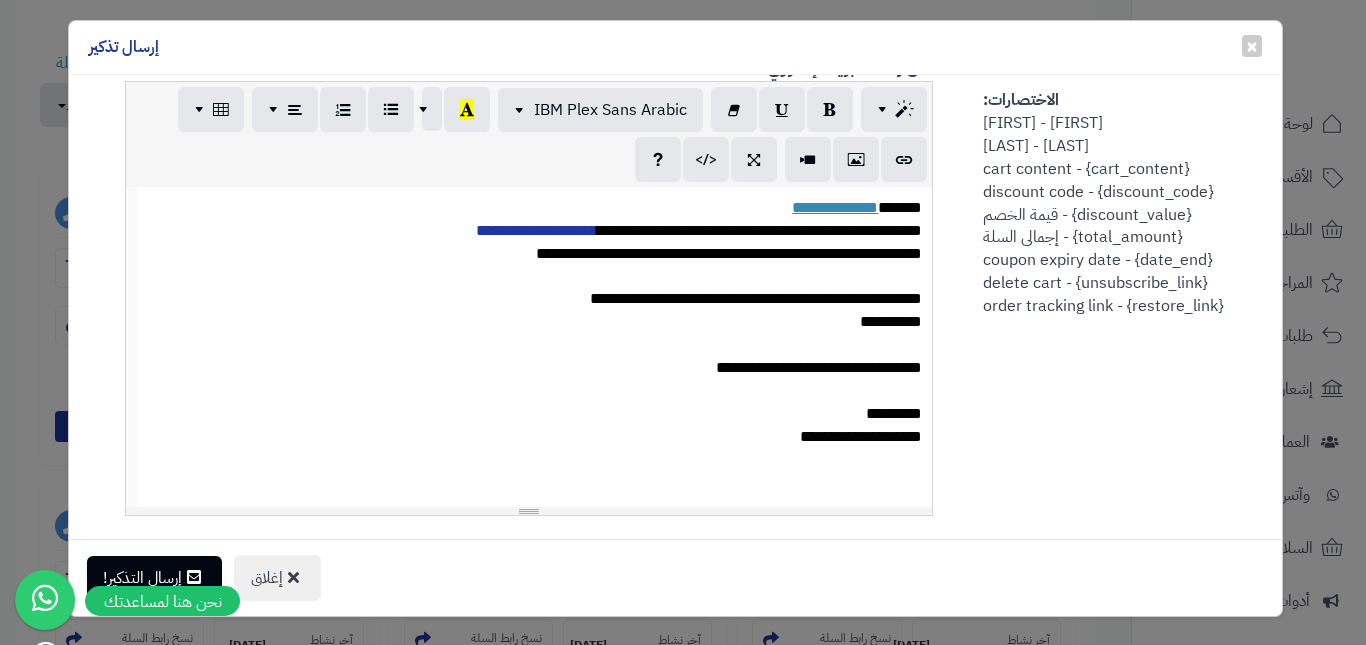 click at bounding box center [535, 345] 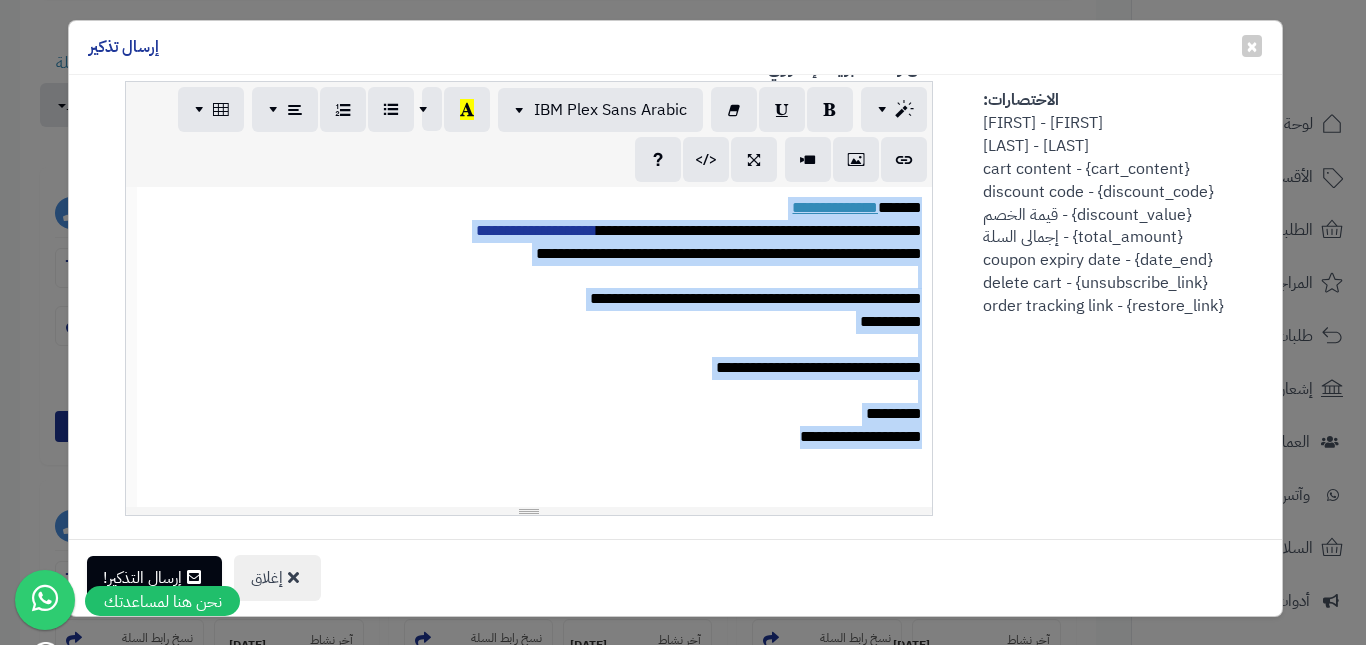 copy on "**********" 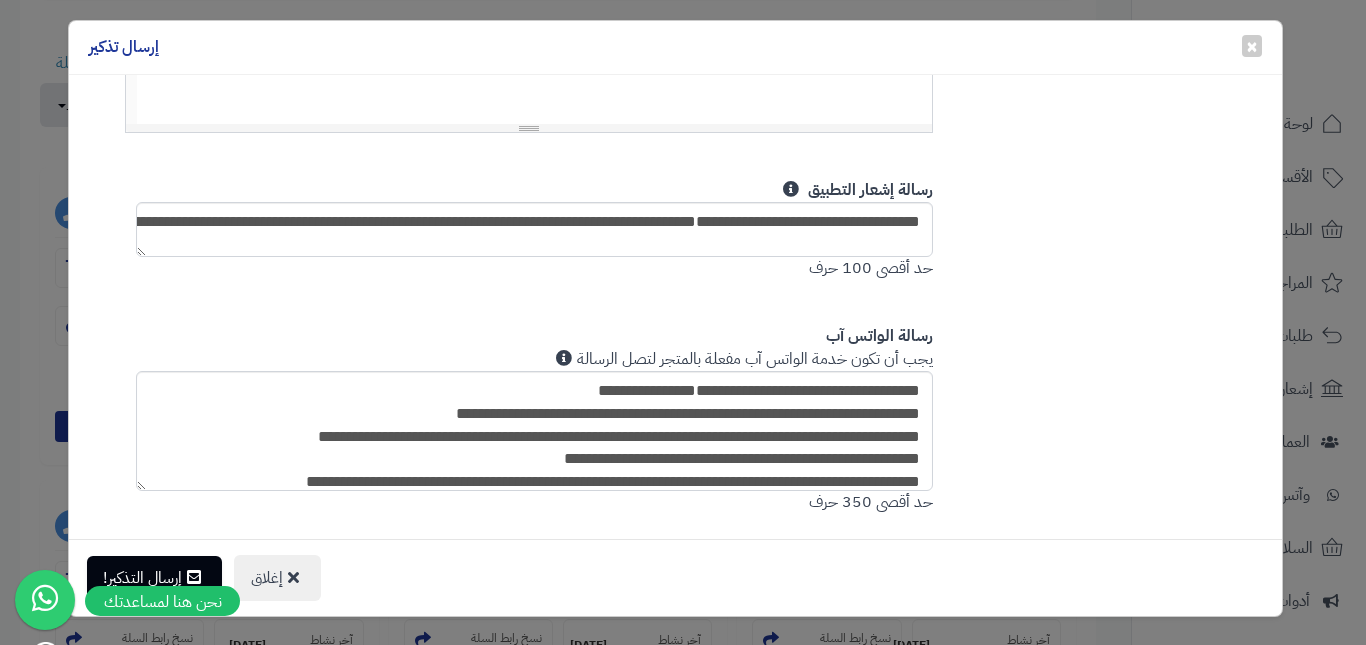 scroll, scrollTop: 1300, scrollLeft: 0, axis: vertical 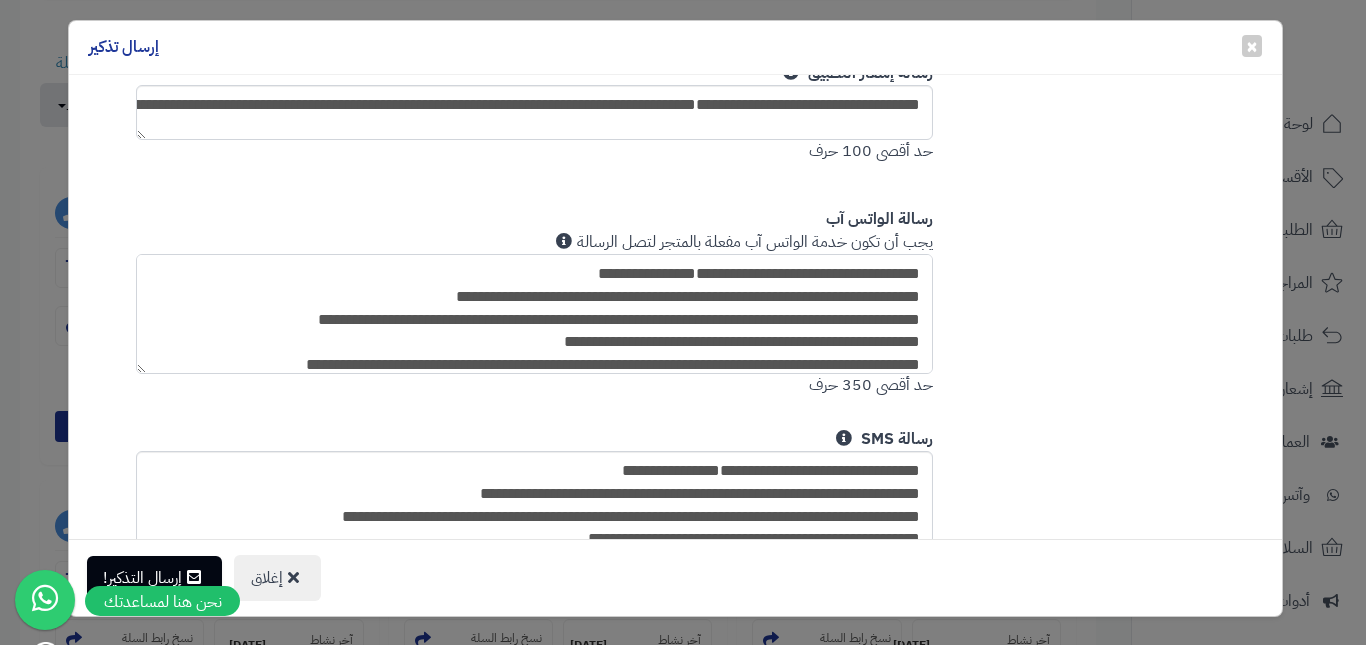 click on "**********" at bounding box center [535, 314] 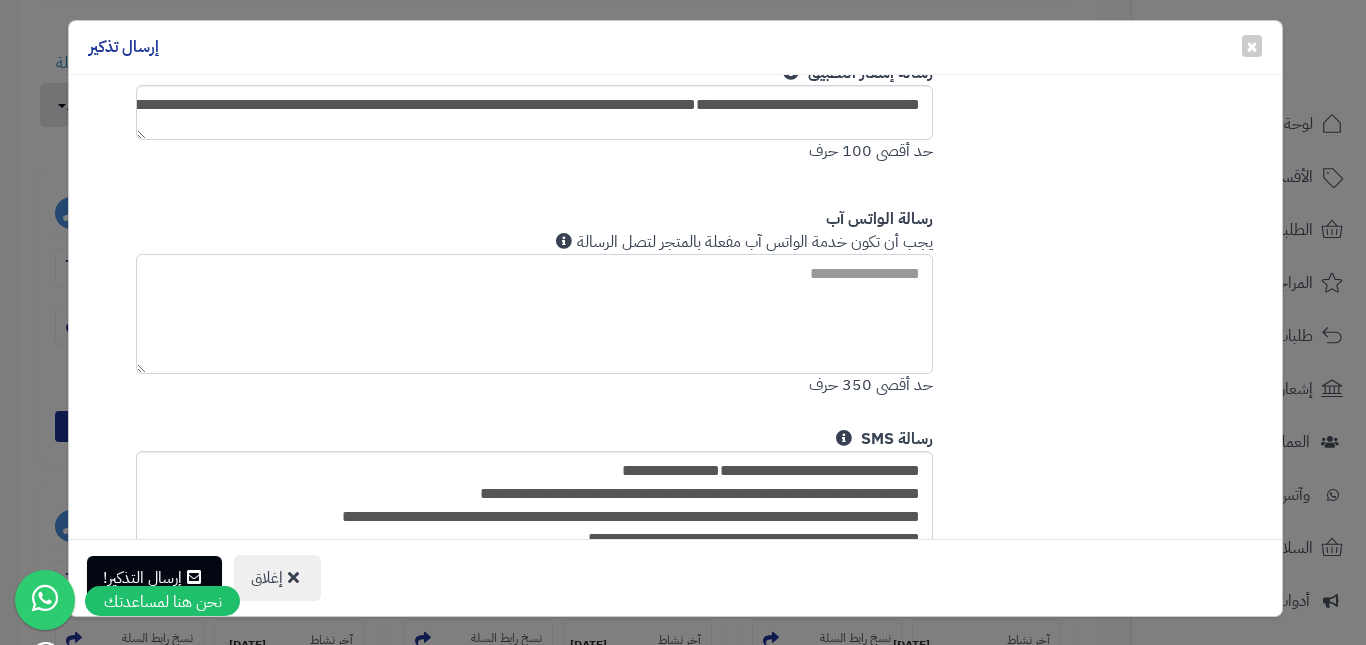 paste on "**********" 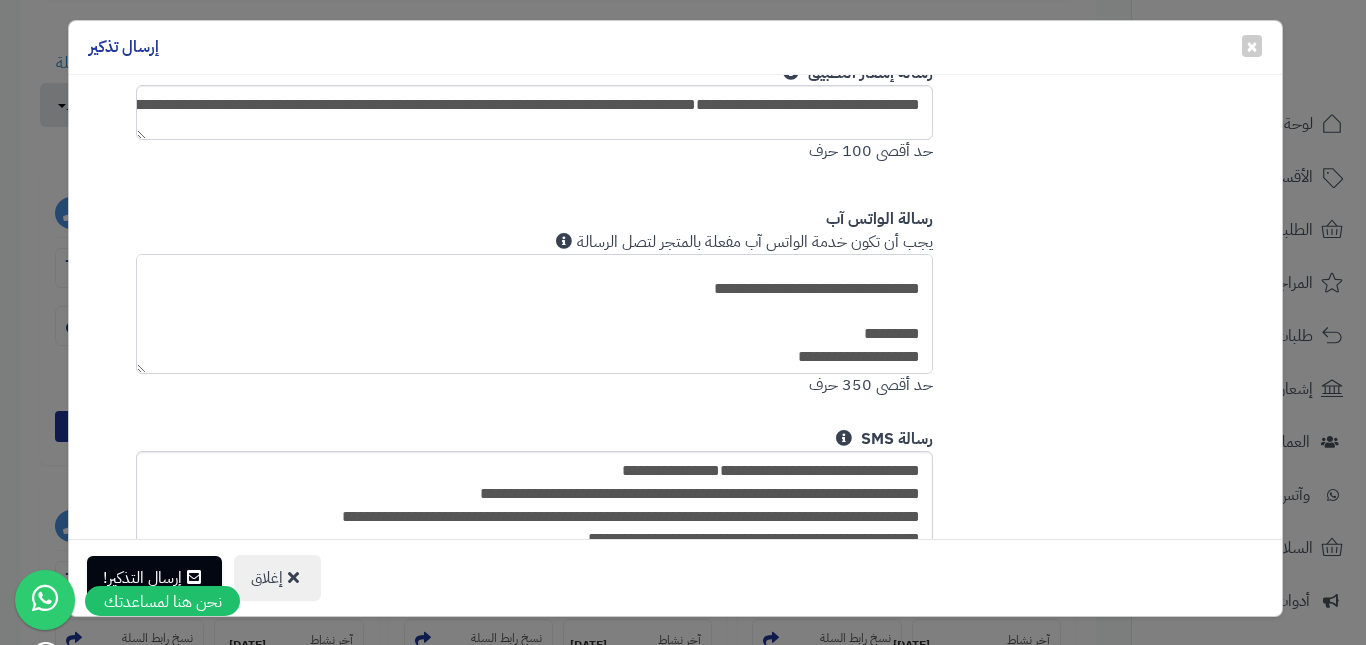 scroll, scrollTop: 149, scrollLeft: 0, axis: vertical 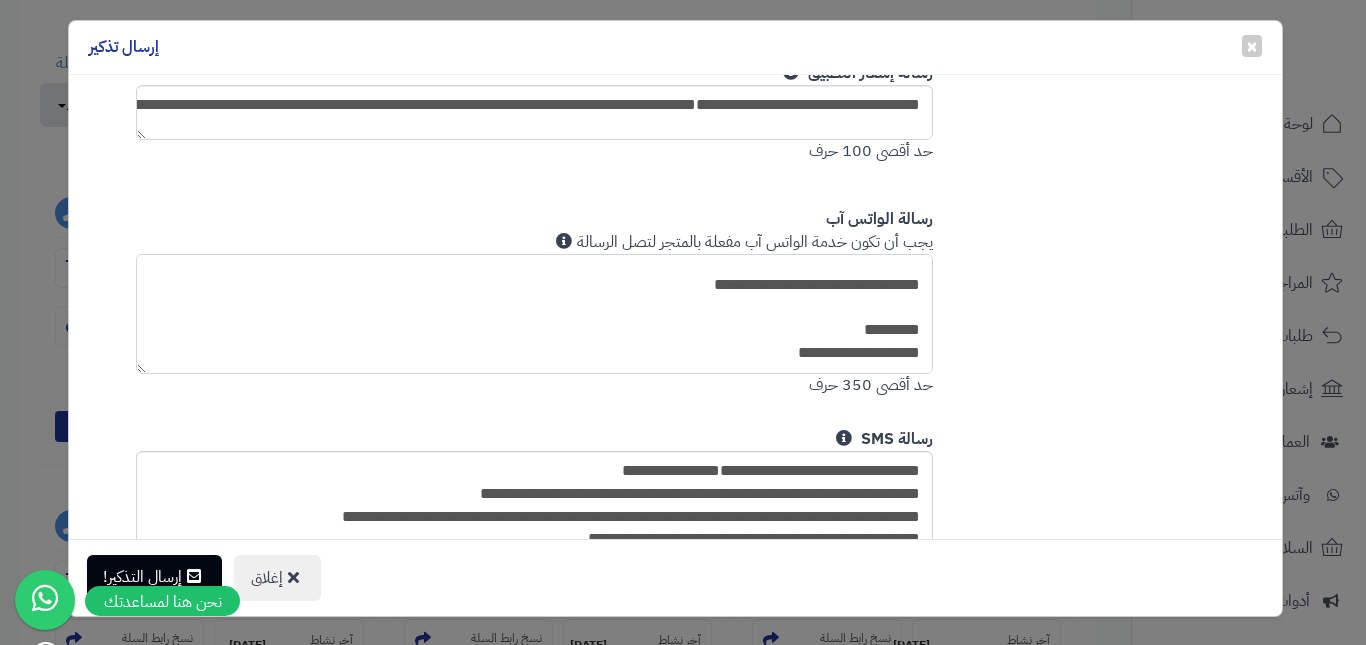type on "**********" 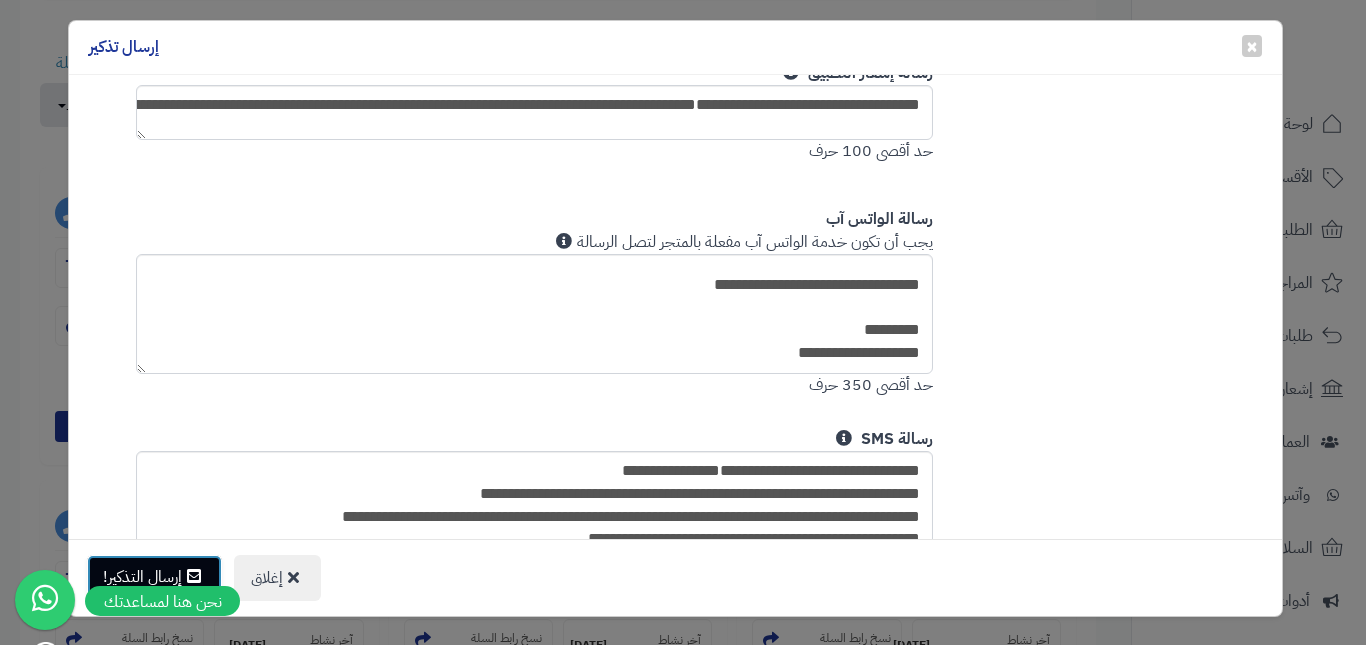 click on "إرسال التذكير!" at bounding box center (154, 577) 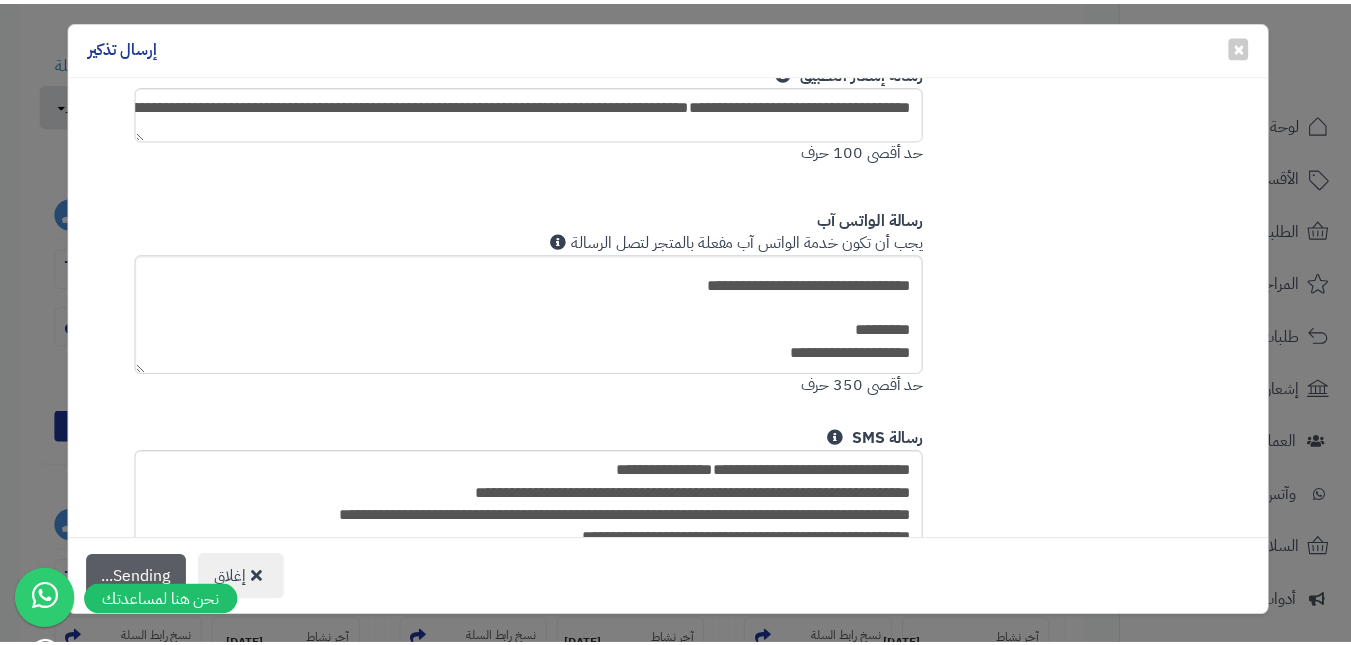 scroll, scrollTop: 765, scrollLeft: 0, axis: vertical 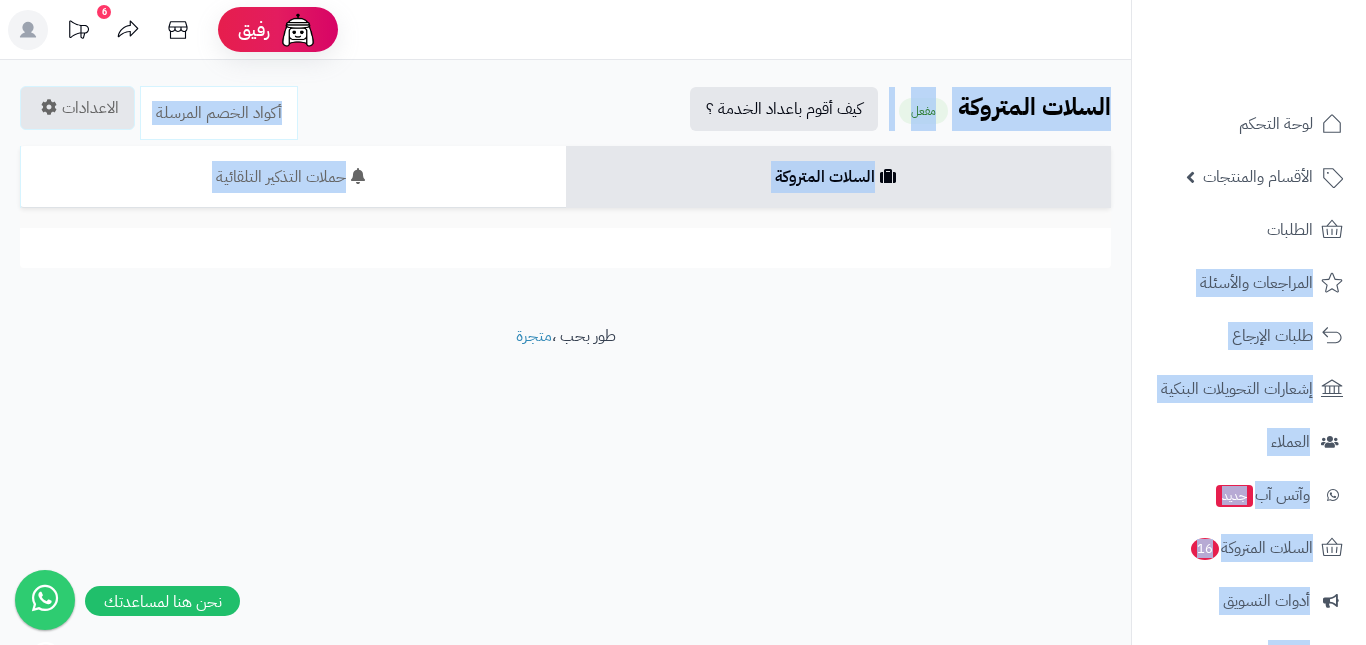 drag, startPoint x: 1131, startPoint y: 205, endPoint x: 1119, endPoint y: 391, distance: 186.38669 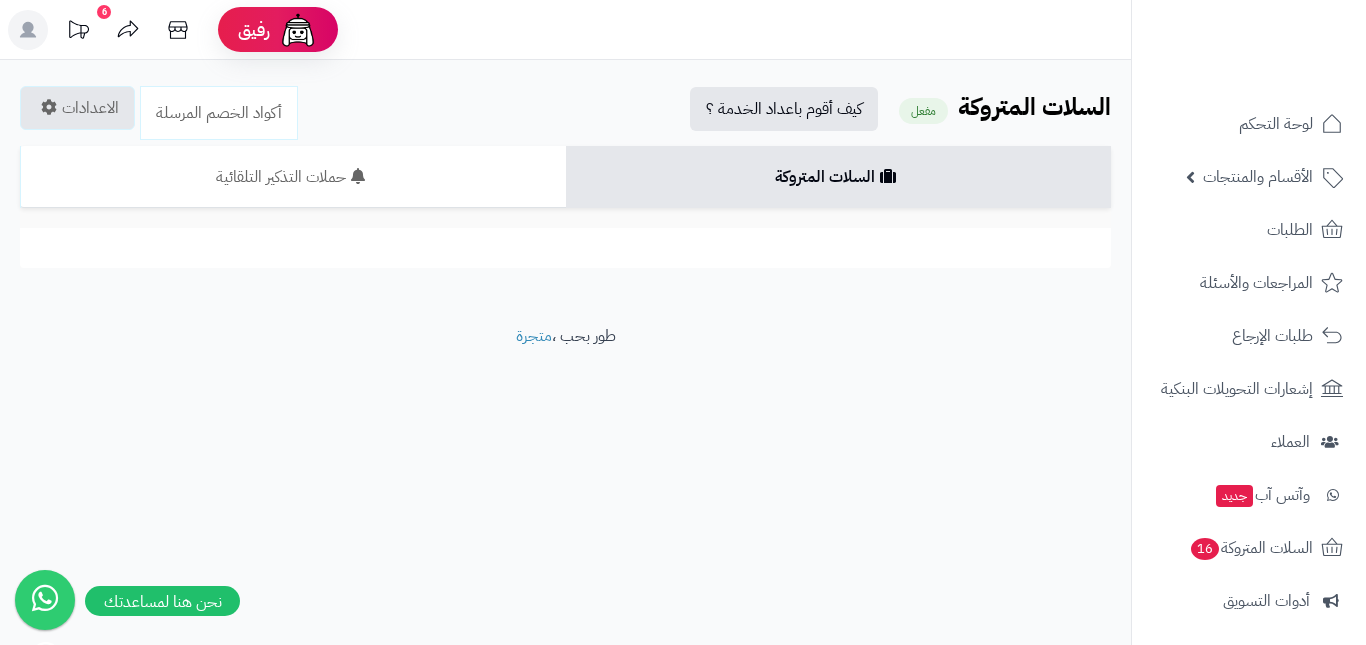 click on "رفيق !
6   الطلبات معالجة مكتمل إرجاع المنتجات العملاء المتواجدون الان 8259 عملاء منتظرين موافقة التسجيل المنتجات غير متوفر
معتز معتز الإدارة برجاء تجديد الاشتراك
الباقة المتقدمة
تسجيل الخروج" at bounding box center [683, 30] 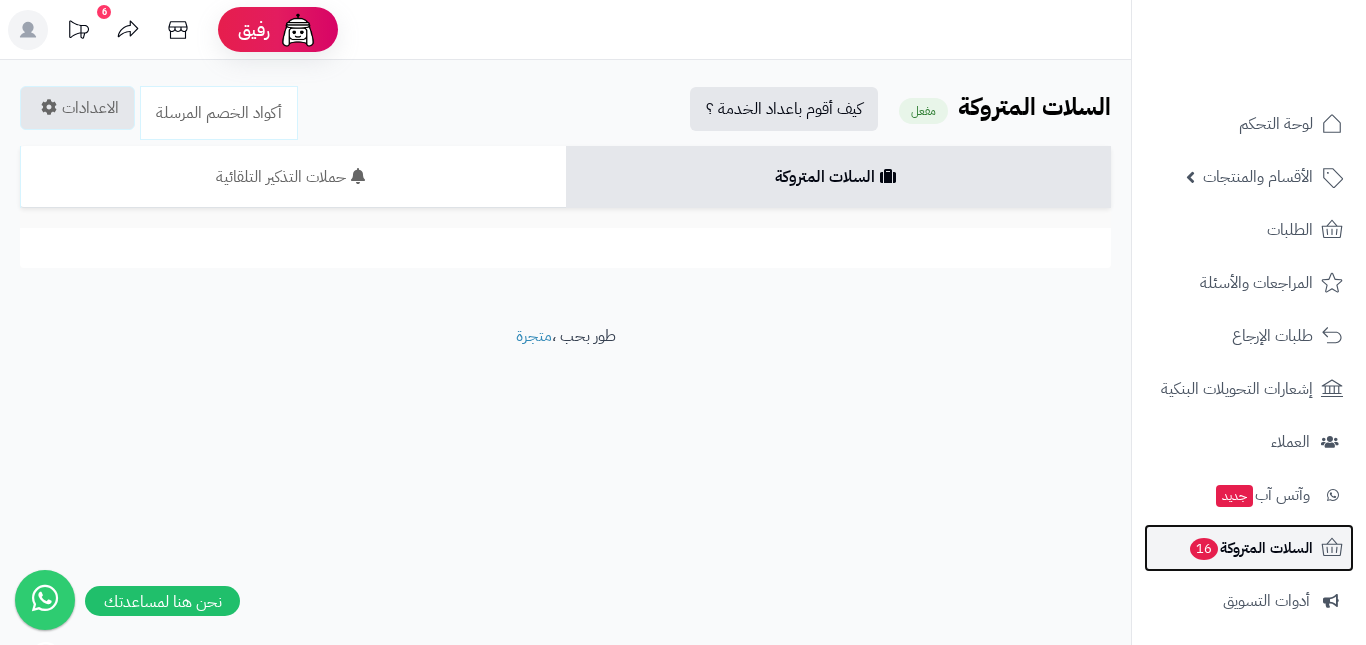 click on "السلات المتروكة  16" at bounding box center (1250, 548) 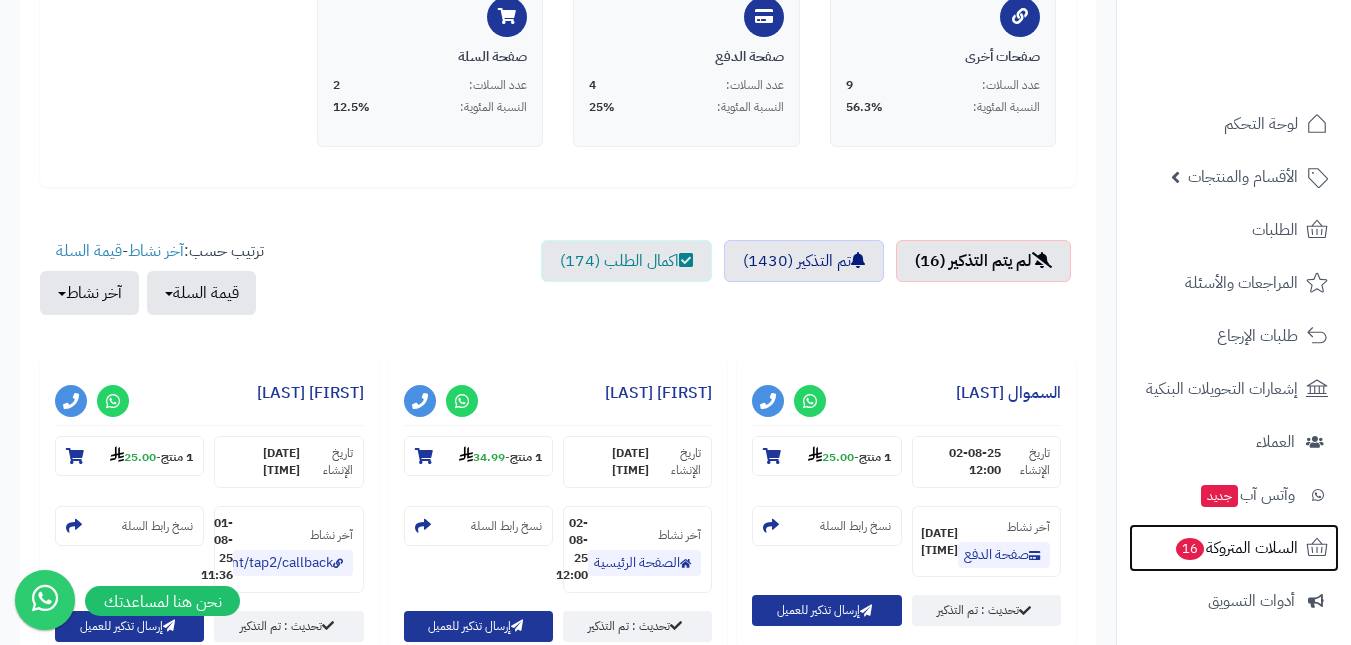scroll, scrollTop: 600, scrollLeft: 0, axis: vertical 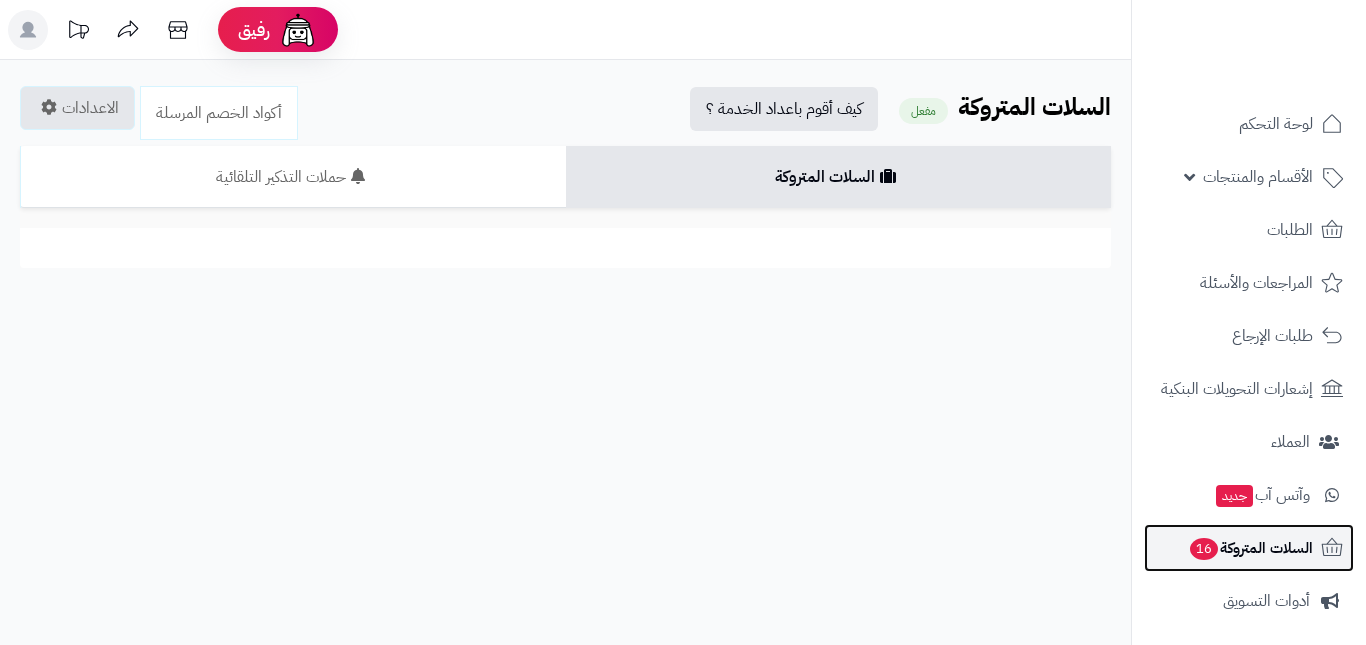 click on "السلات المتروكة  [NUMBER]" at bounding box center [1250, 548] 